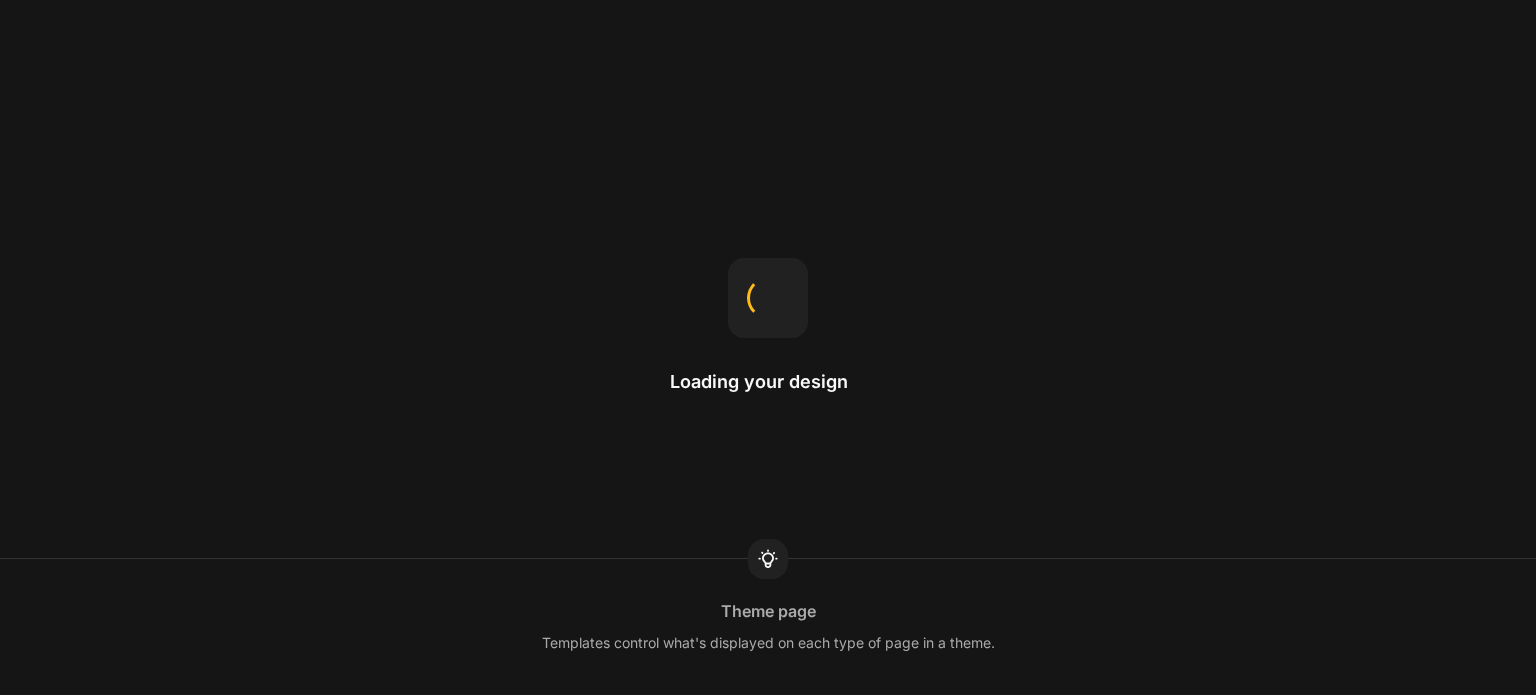scroll, scrollTop: 0, scrollLeft: 0, axis: both 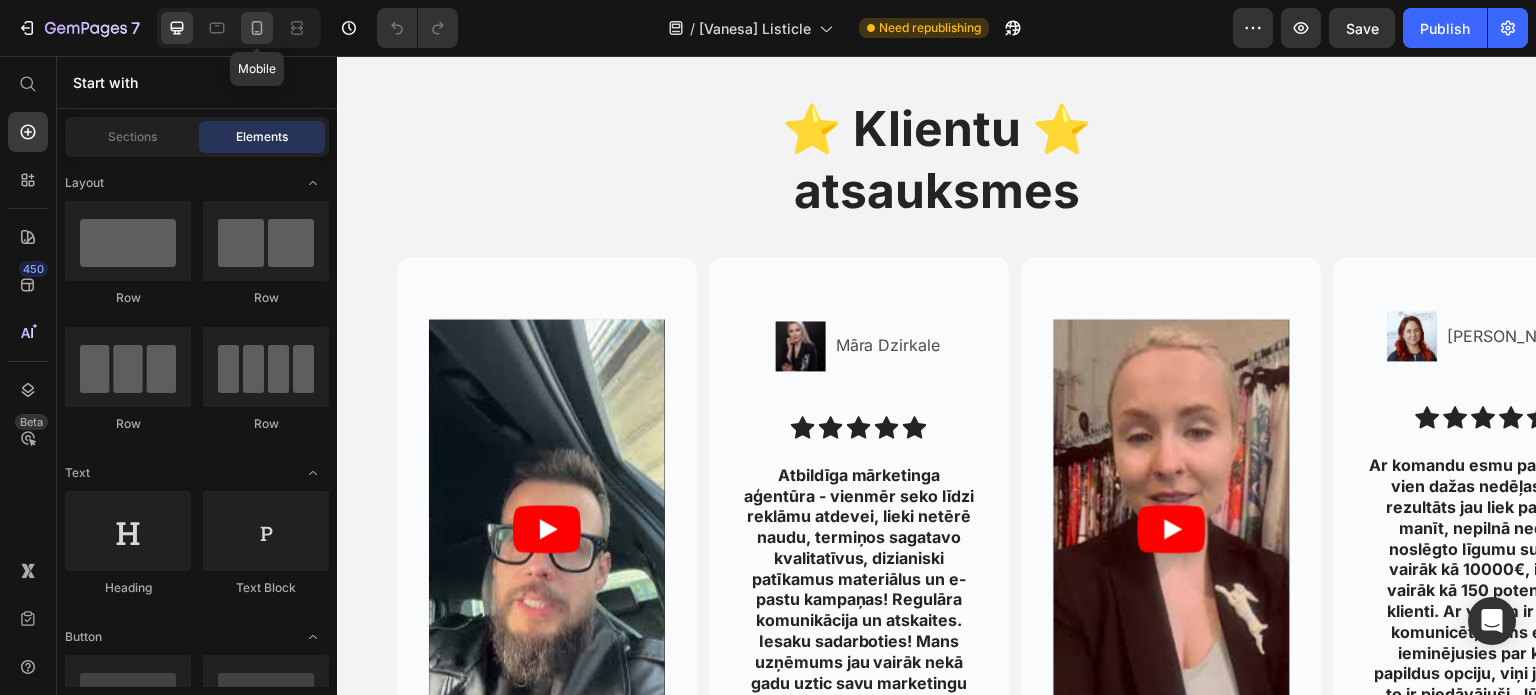 click 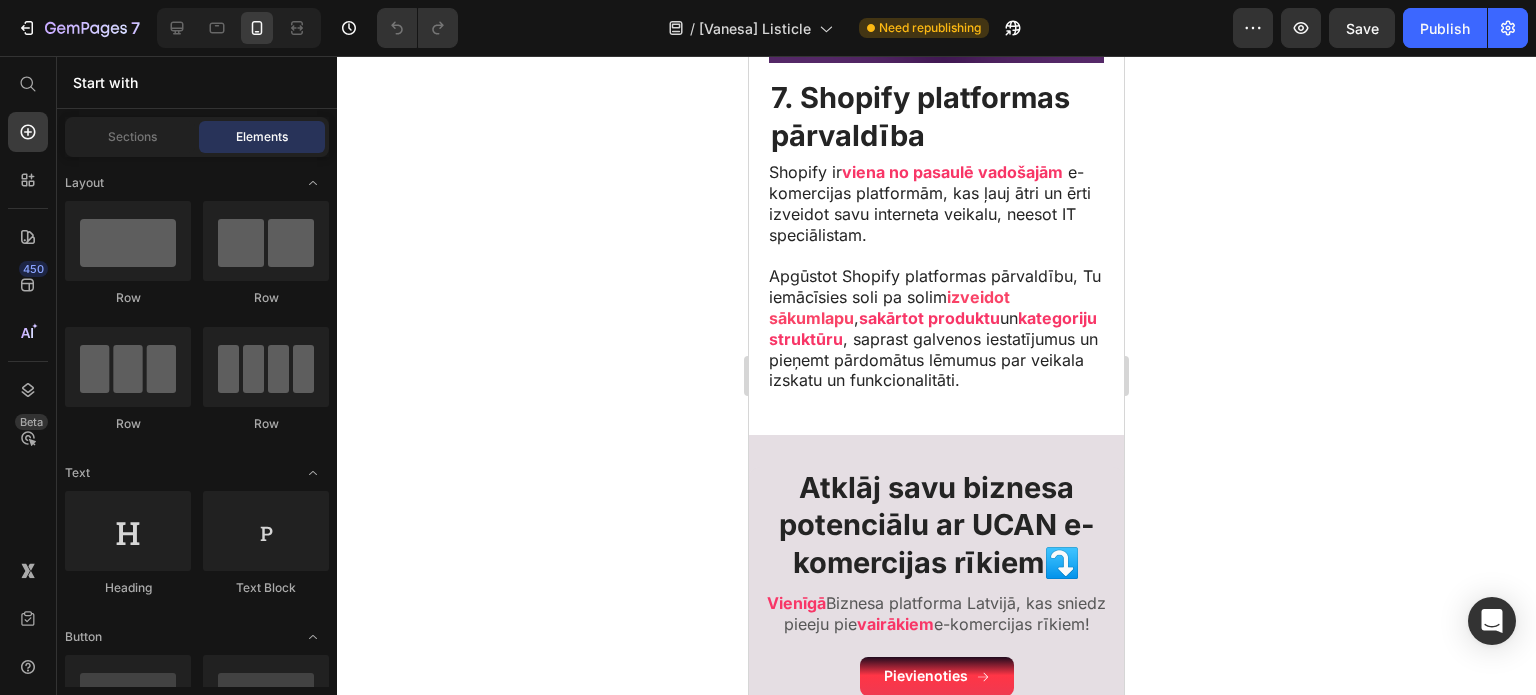 scroll, scrollTop: 3373, scrollLeft: 0, axis: vertical 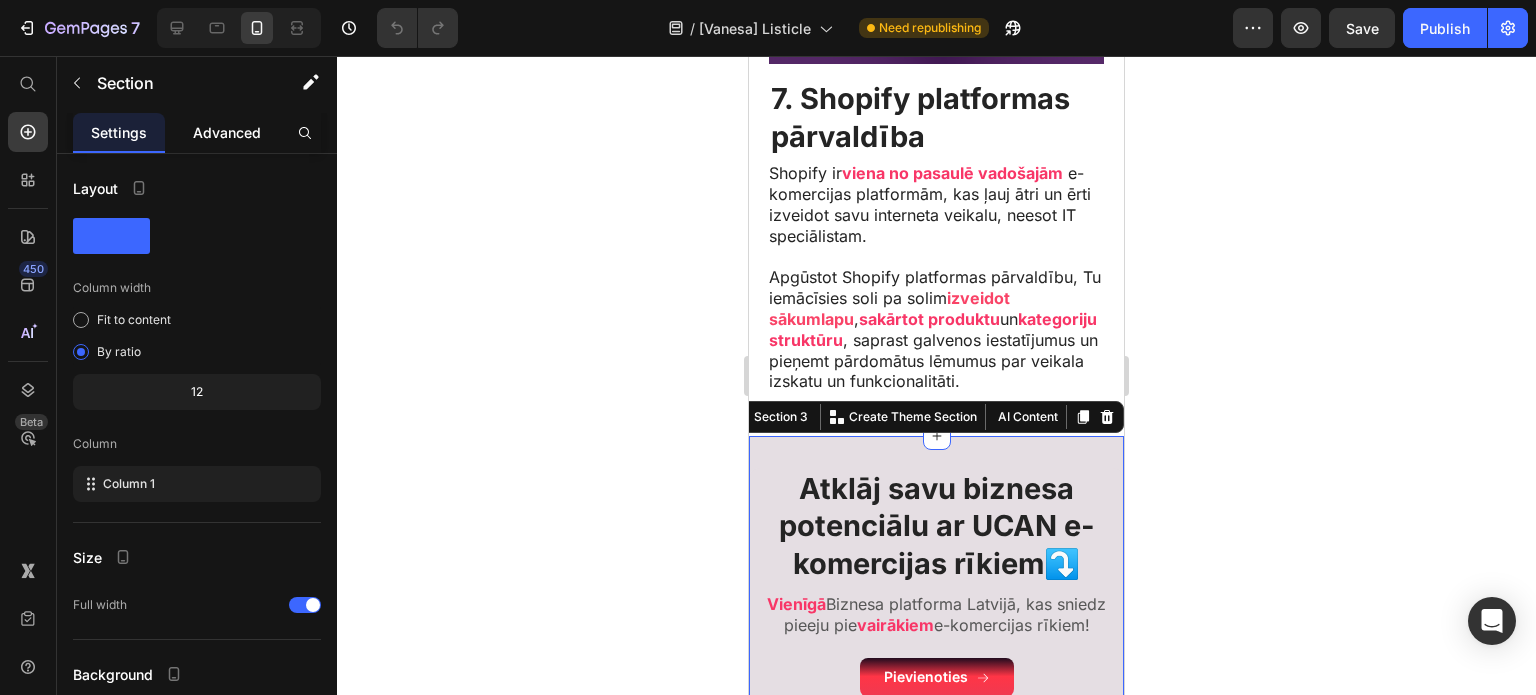 click on "Advanced" at bounding box center (227, 132) 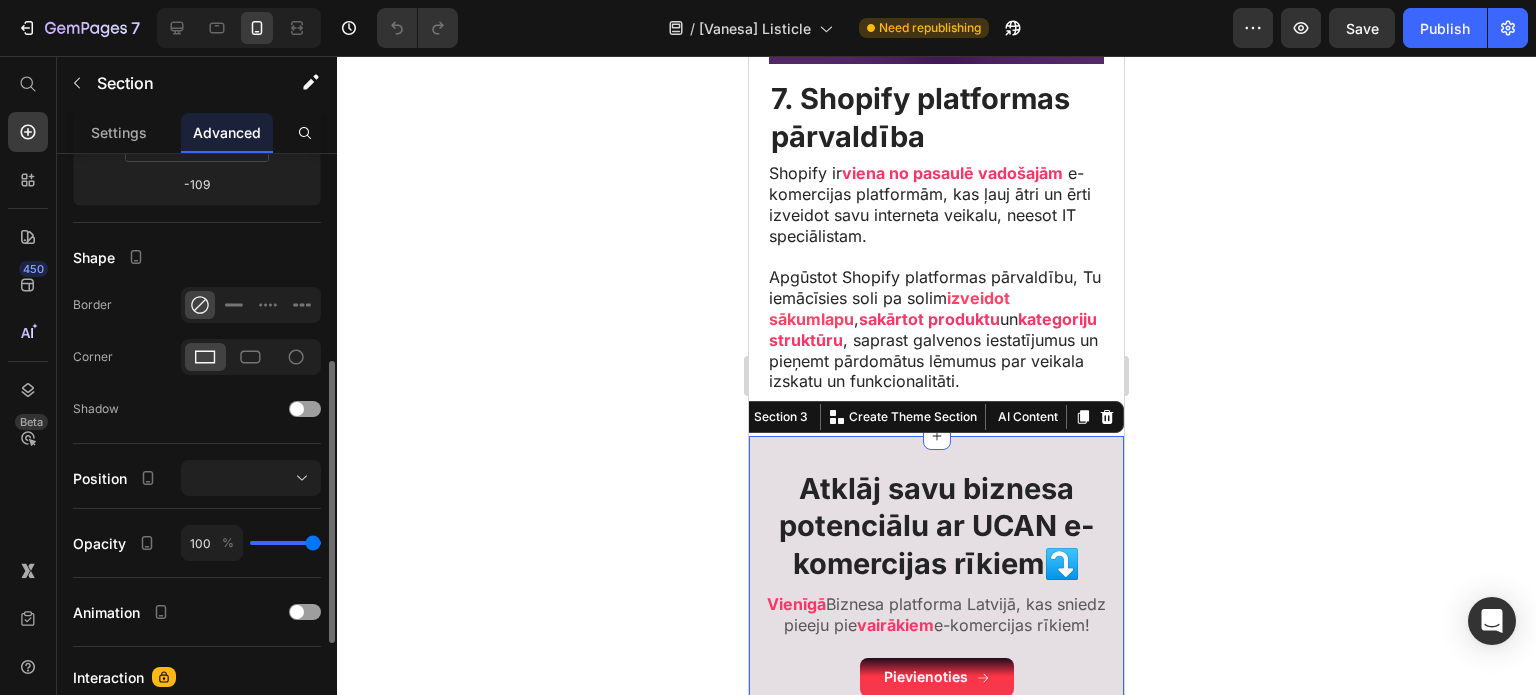 scroll, scrollTop: 432, scrollLeft: 0, axis: vertical 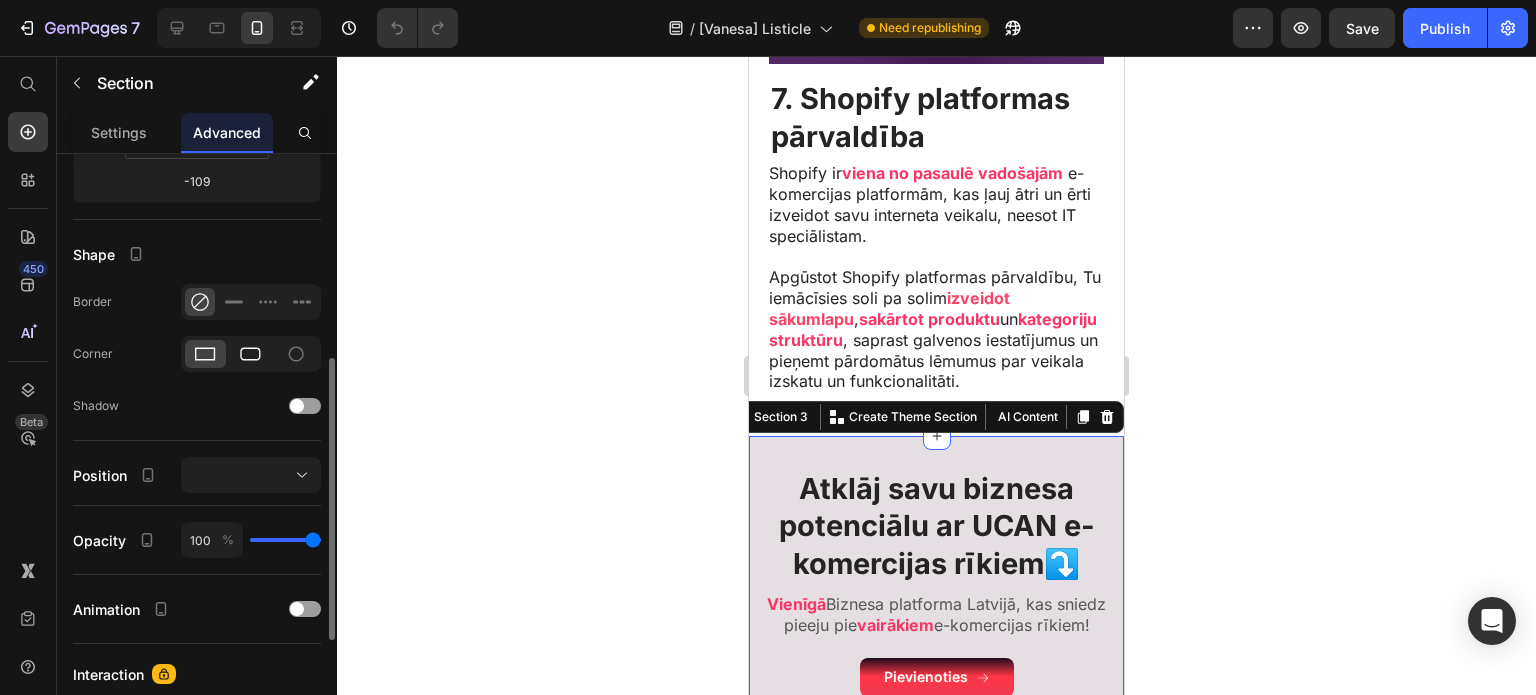 click 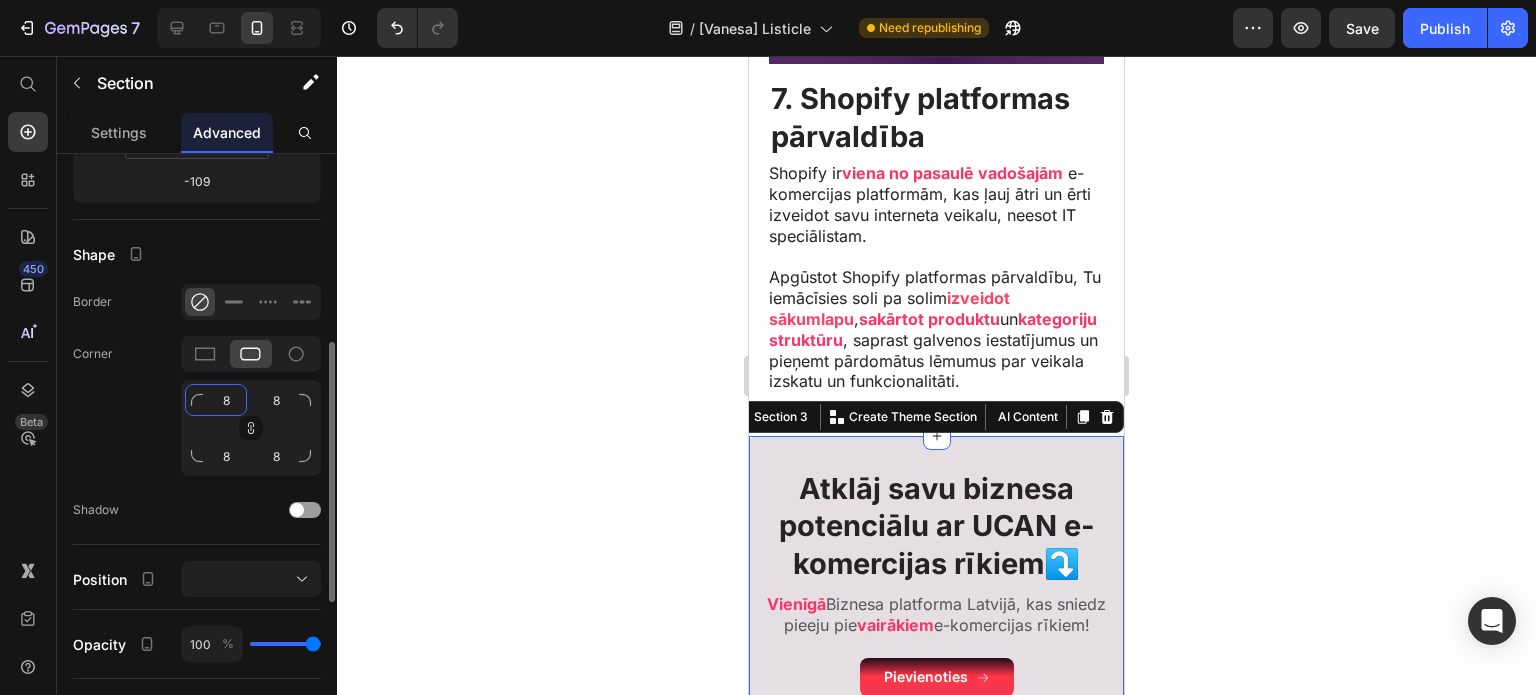 click on "8" 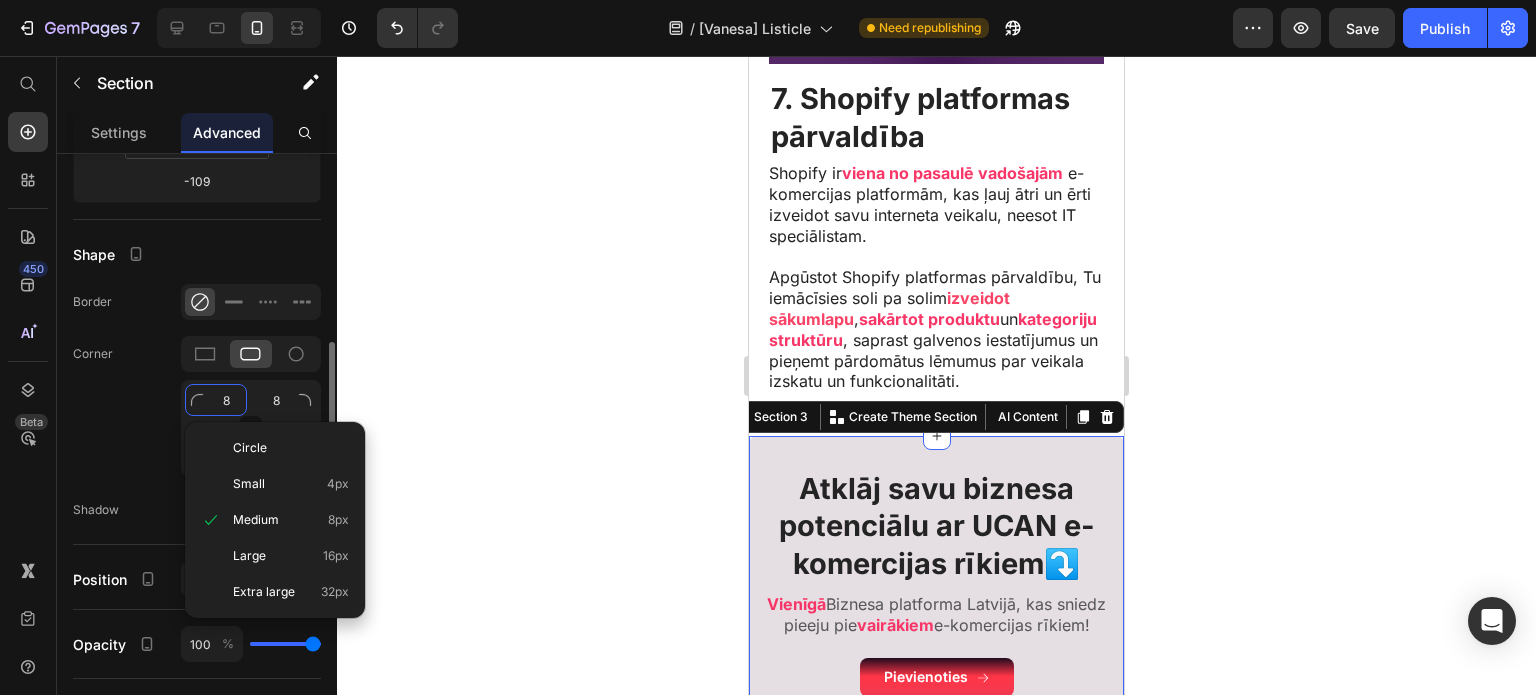 type on "9" 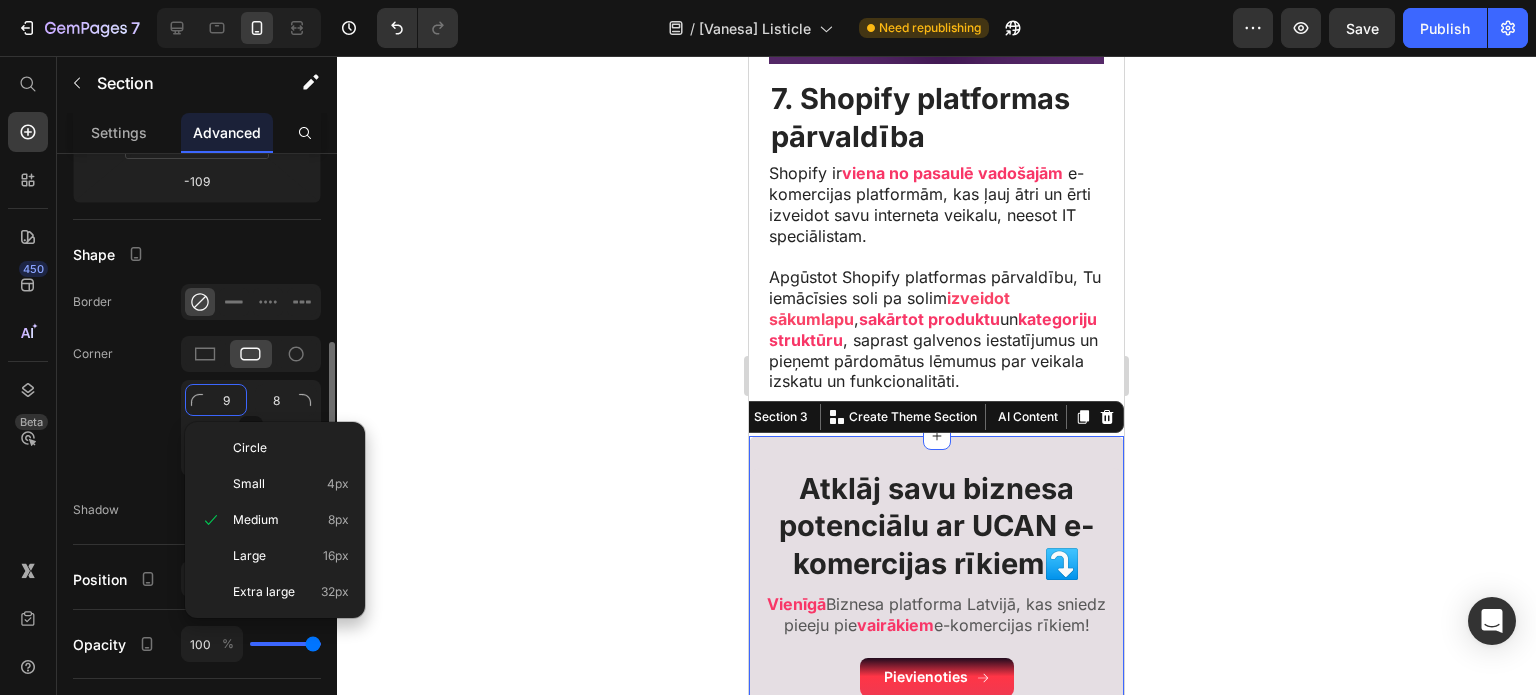 type on "9" 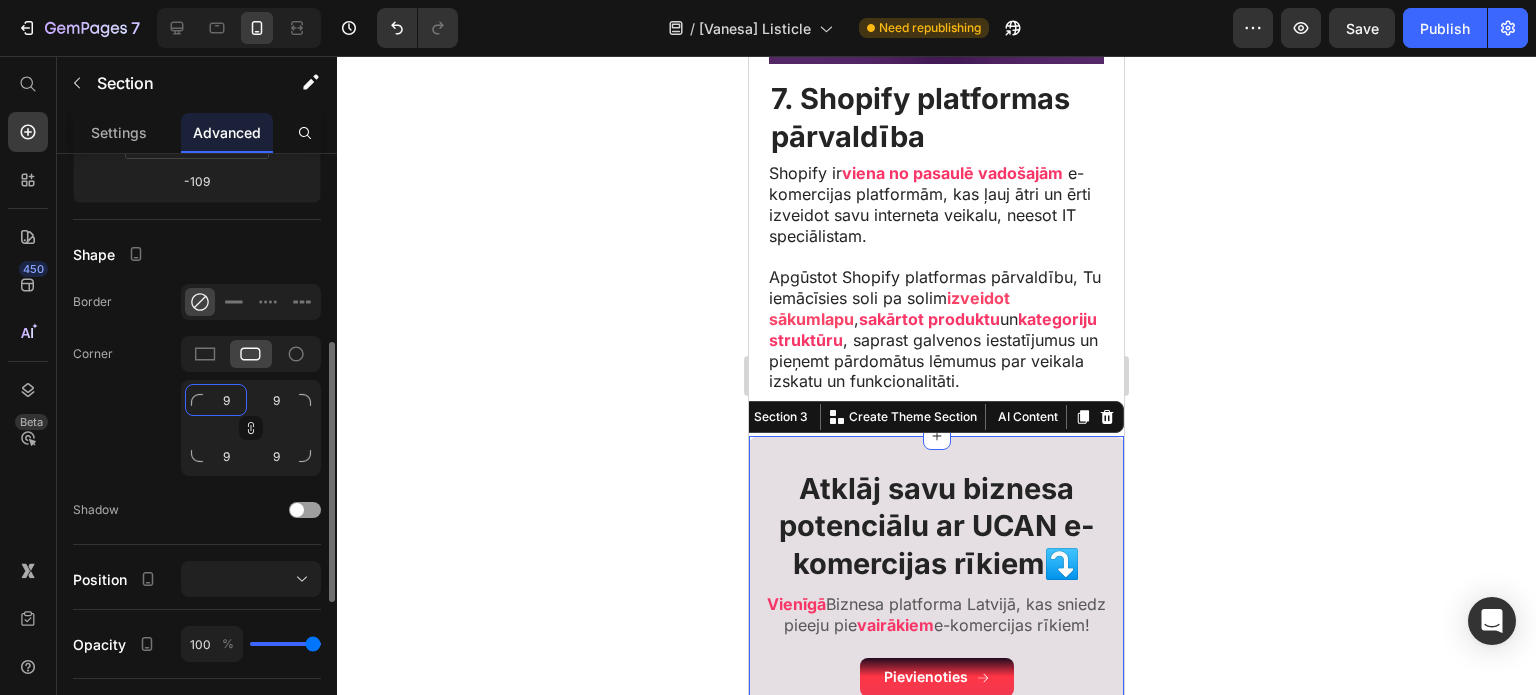 type on "10" 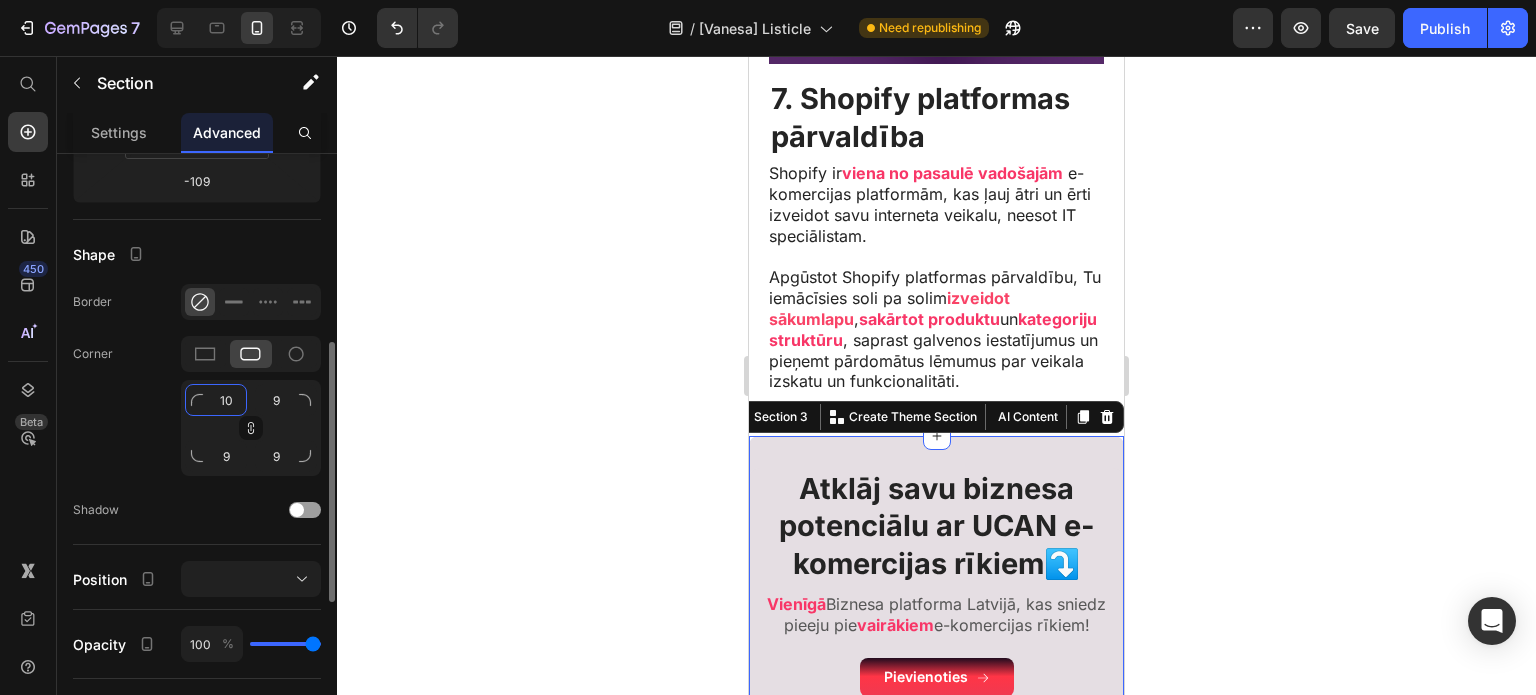 type on "10" 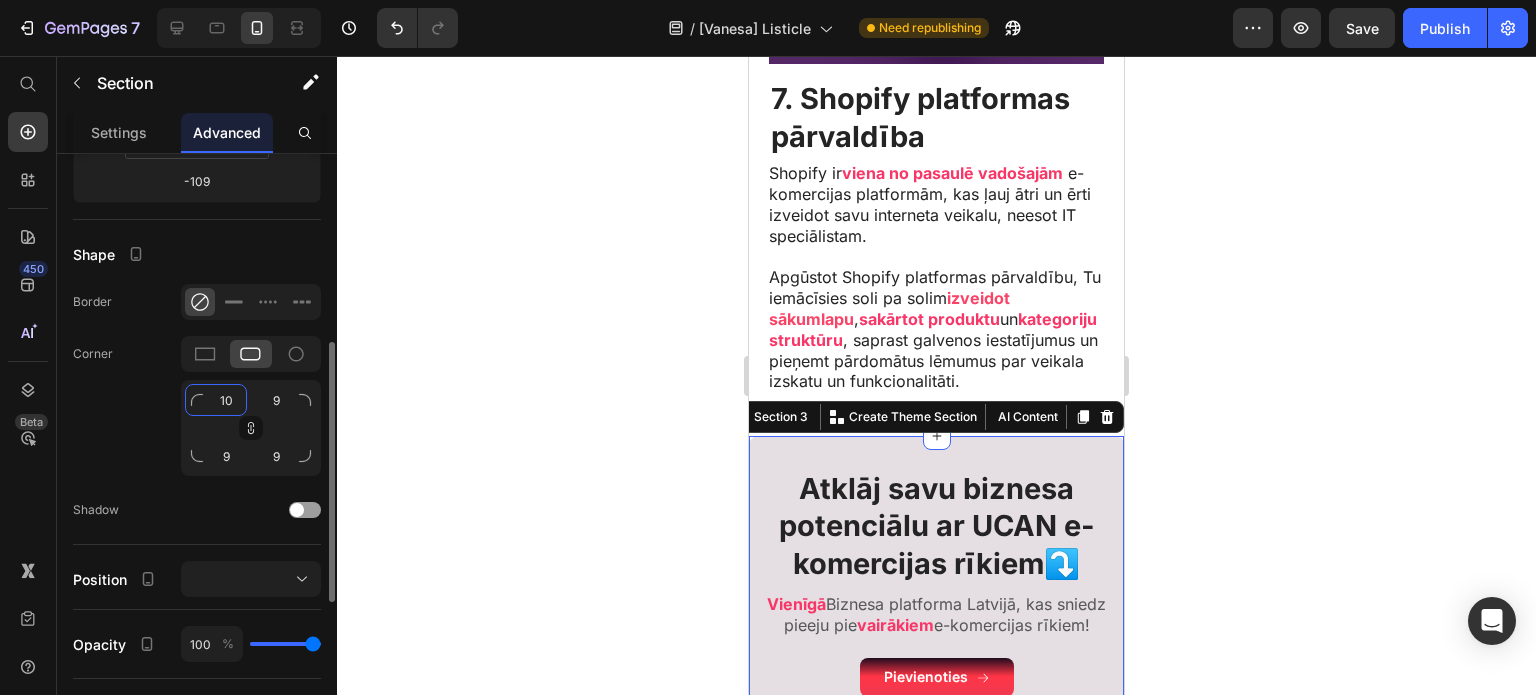 type on "10" 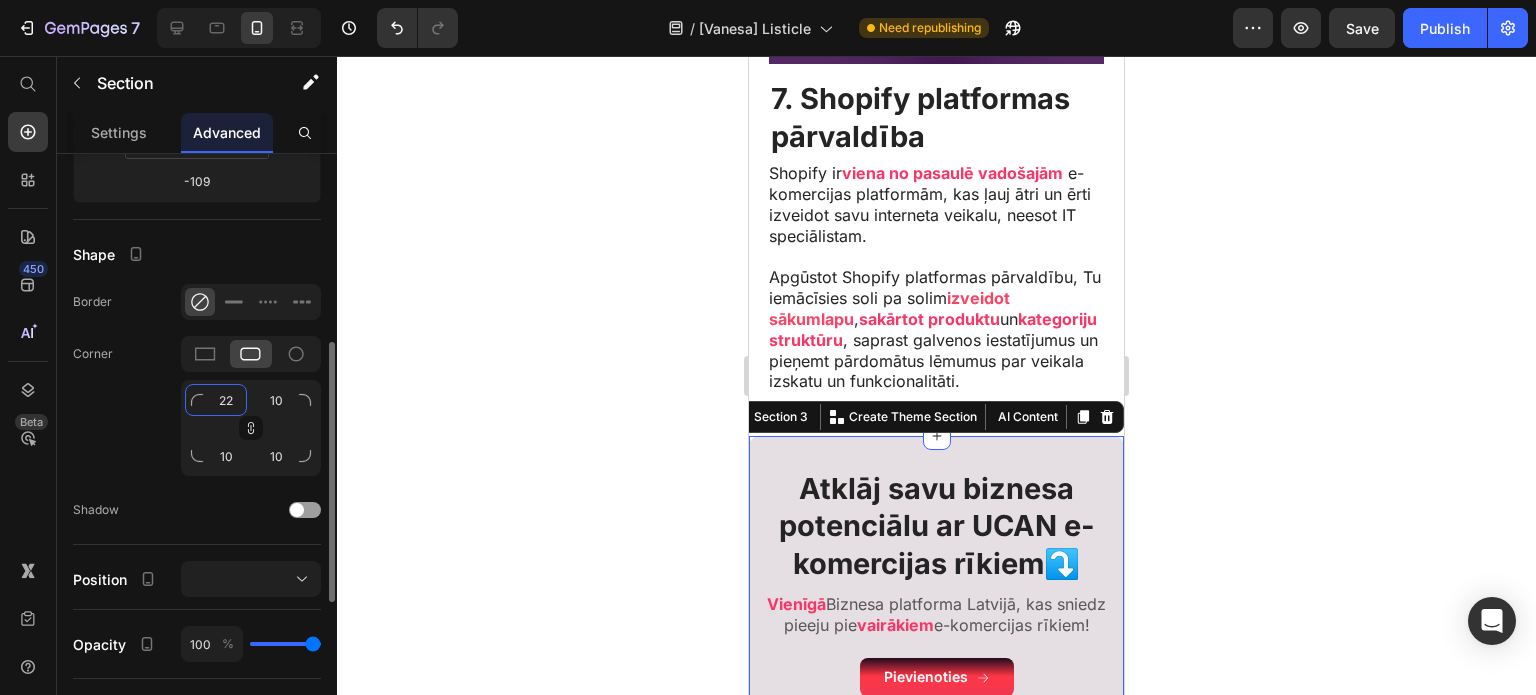 type on "23" 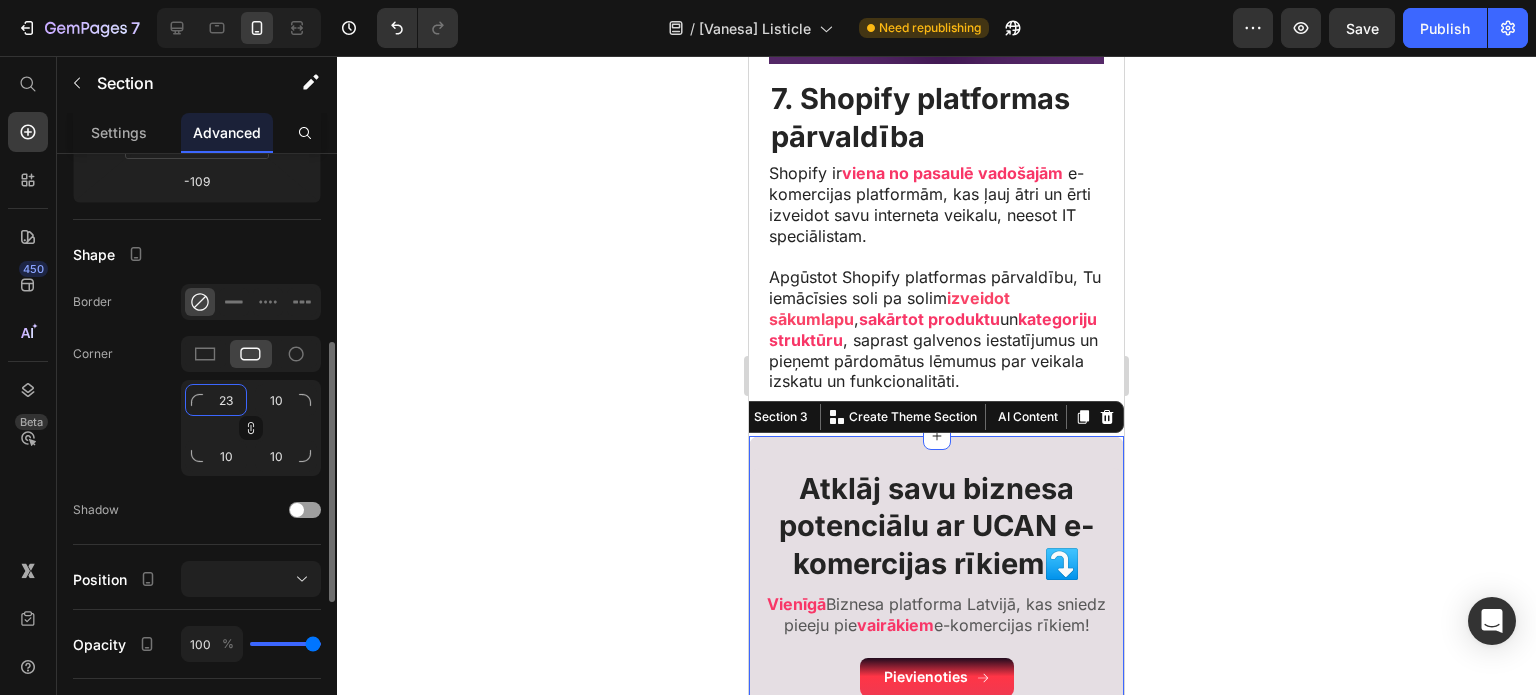 type on "23" 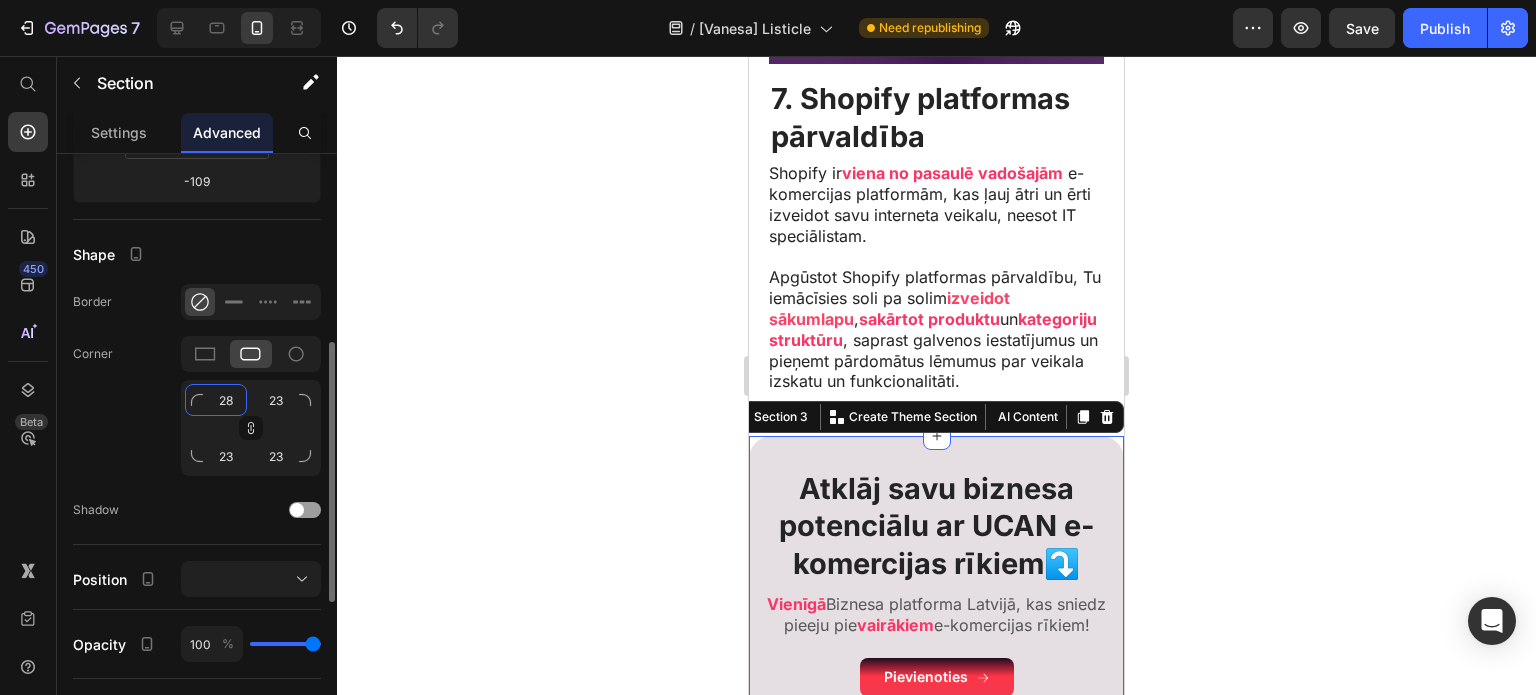 type on "29" 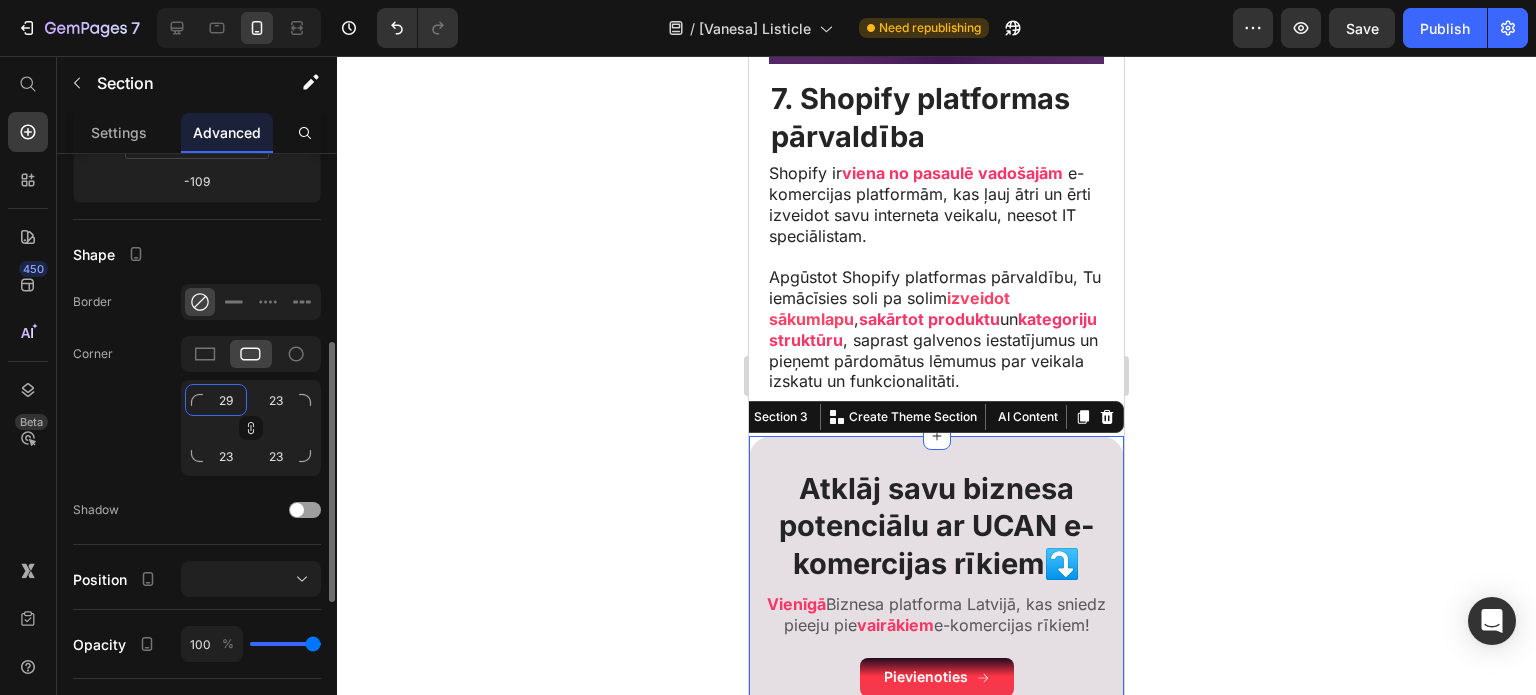 type on "29" 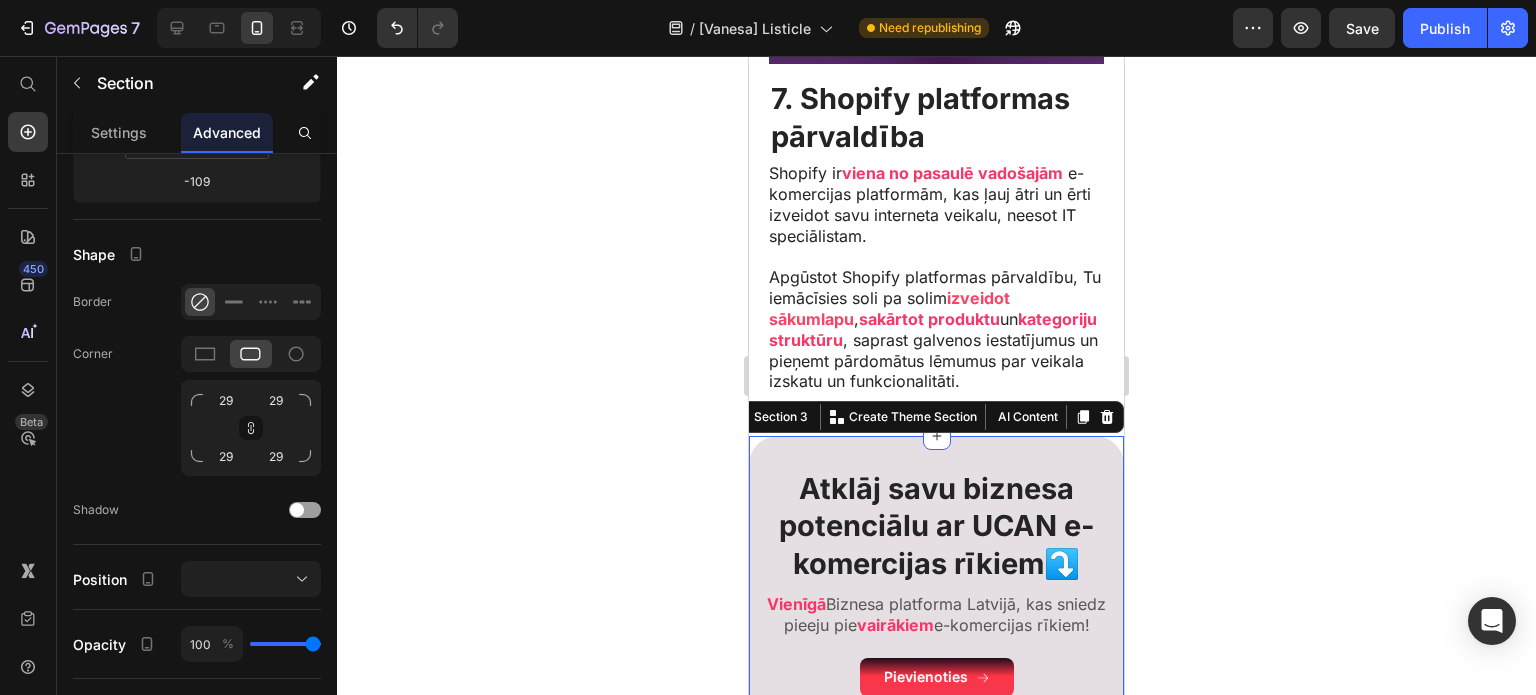 click 